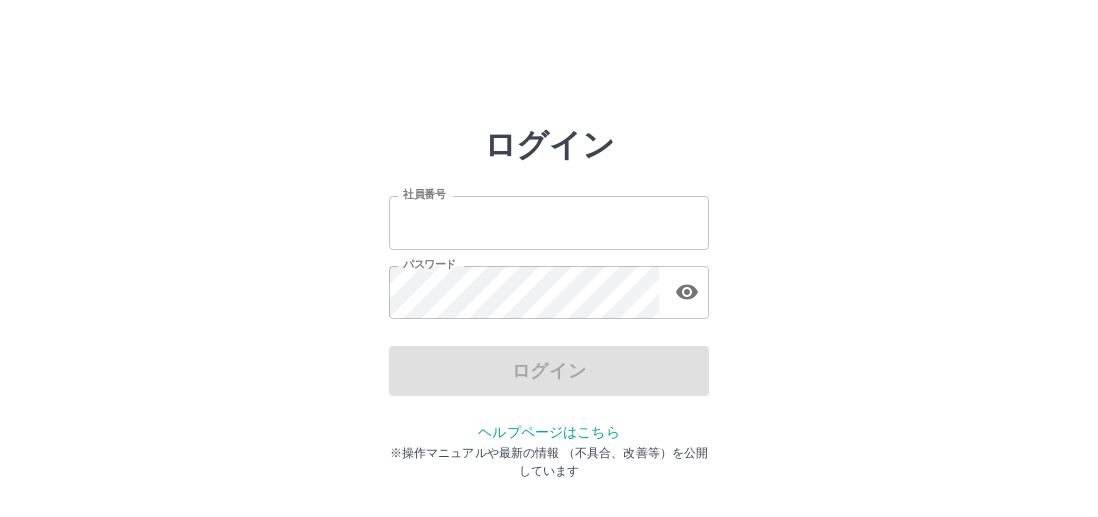 scroll, scrollTop: 0, scrollLeft: 0, axis: both 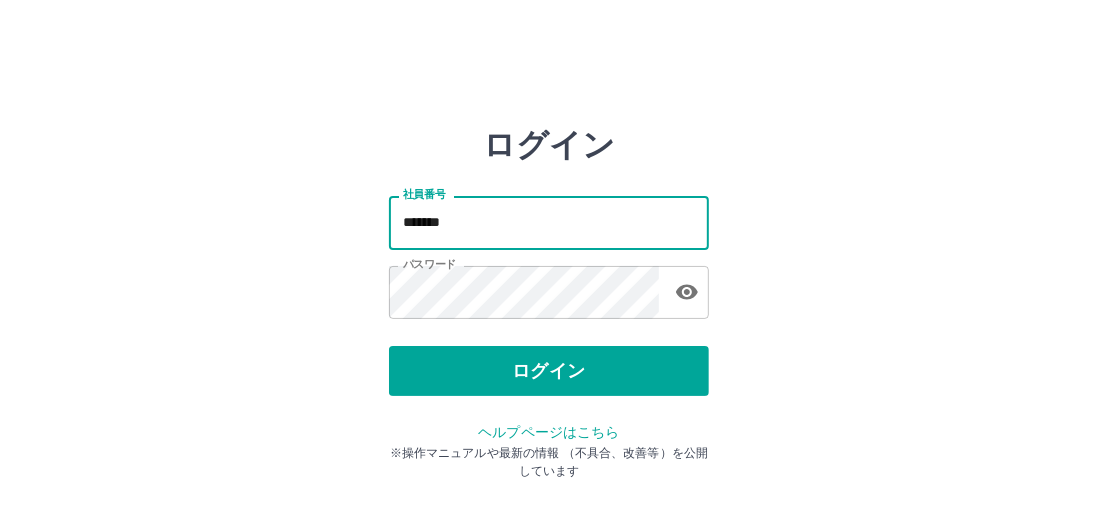 click on "*******" at bounding box center (549, 222) 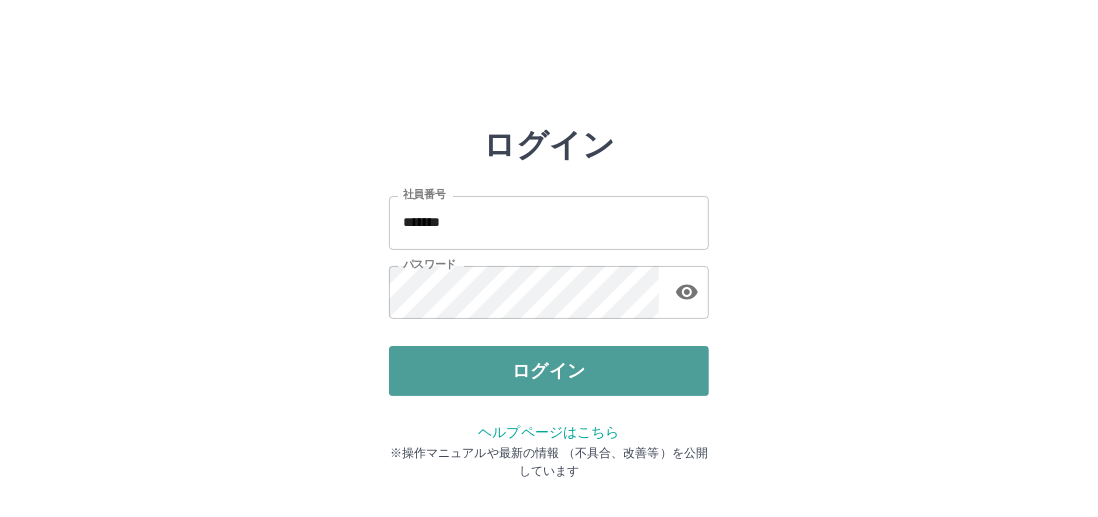 click on "ログイン" at bounding box center [549, 371] 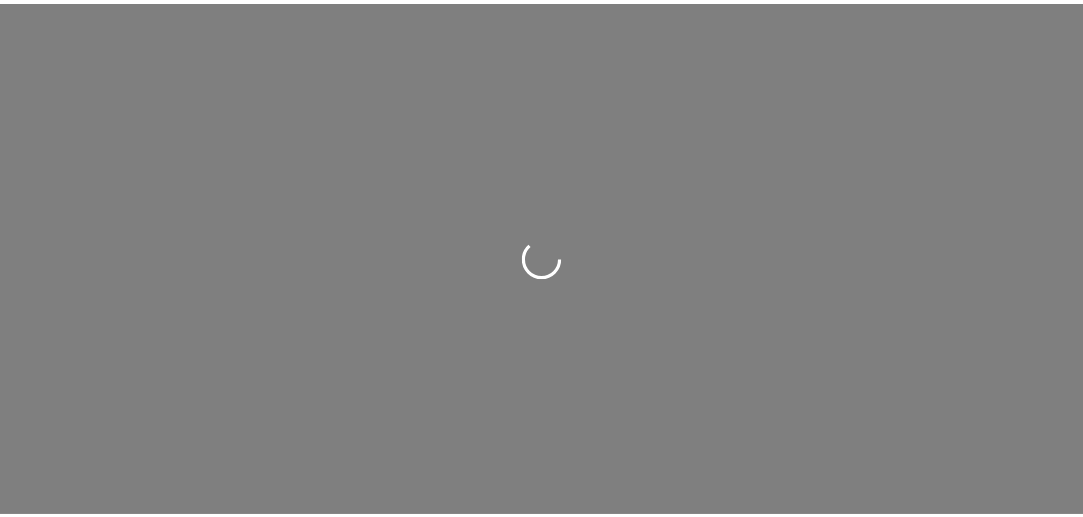 scroll, scrollTop: 0, scrollLeft: 0, axis: both 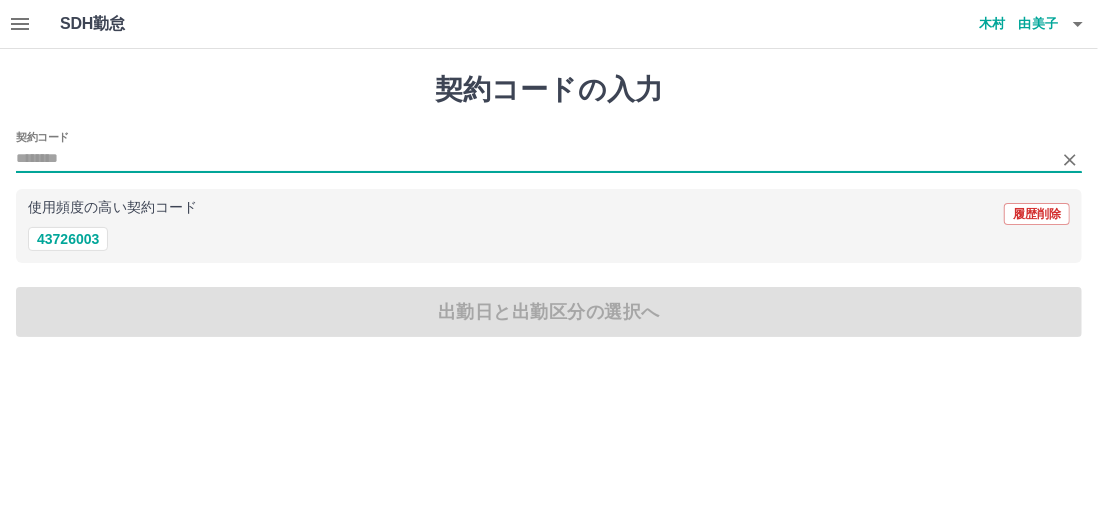 click on "契約コード" at bounding box center [534, 159] 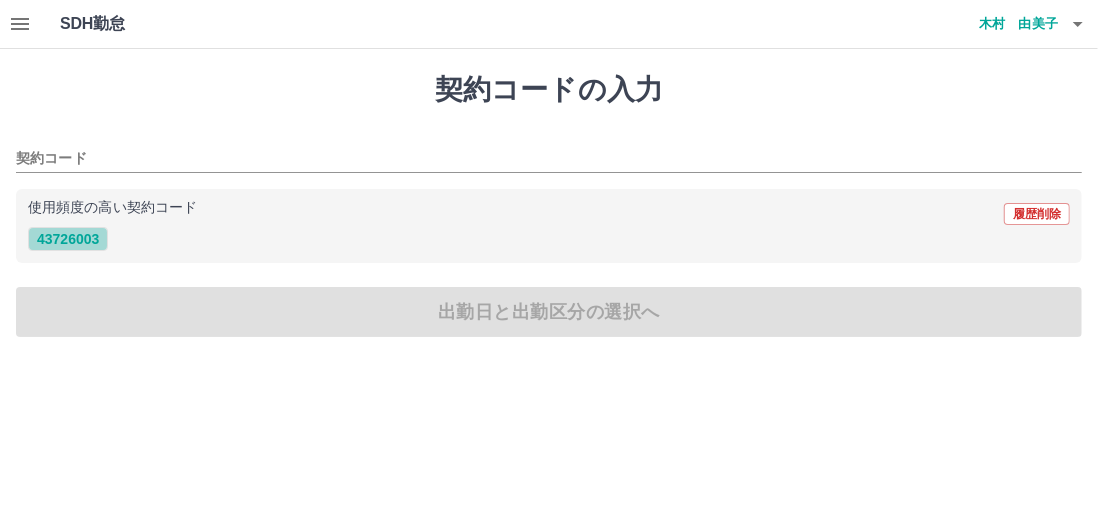 click on "43726003" at bounding box center (68, 239) 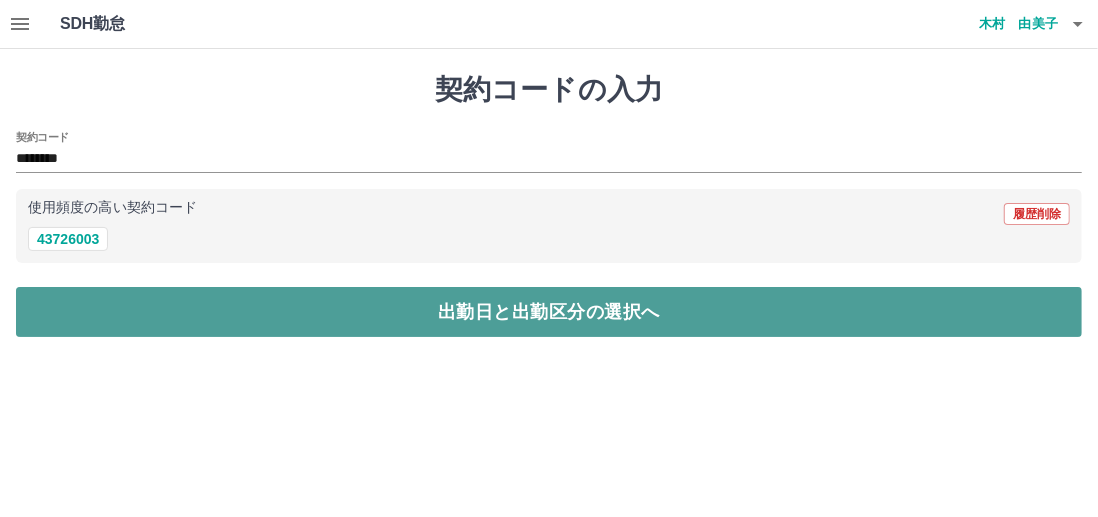 click on "出勤日と出勤区分の選択へ" at bounding box center [549, 312] 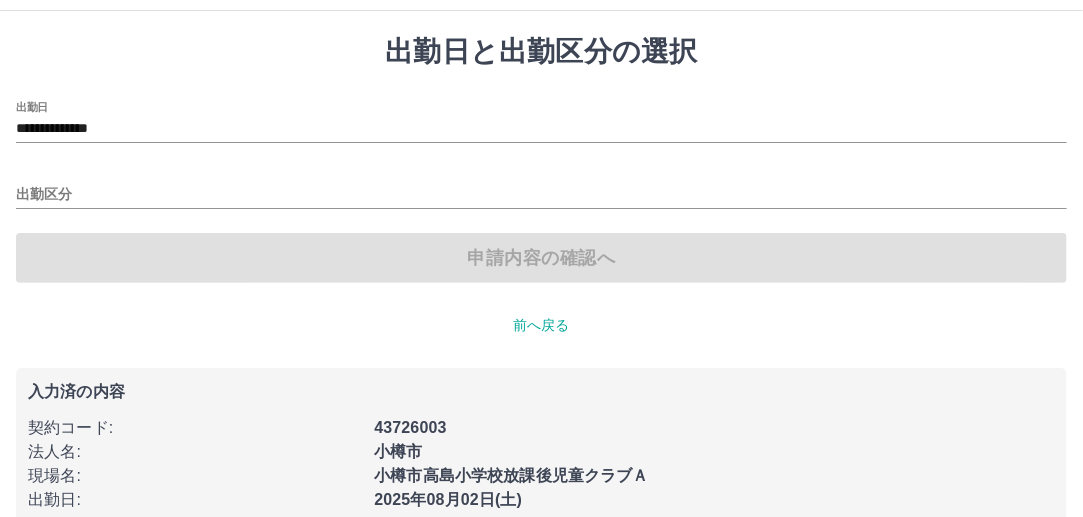 scroll, scrollTop: 72, scrollLeft: 0, axis: vertical 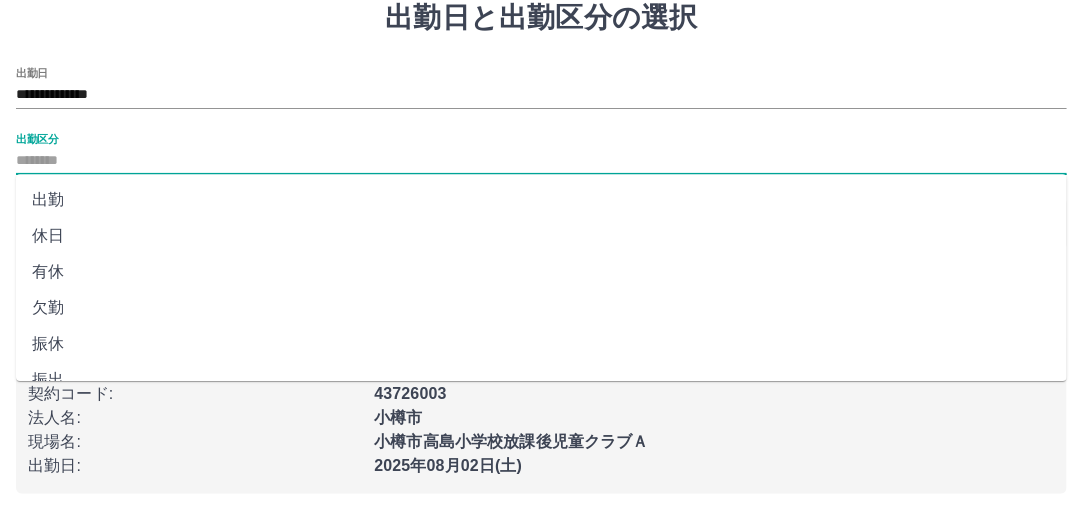 click on "出勤区分" at bounding box center [541, 161] 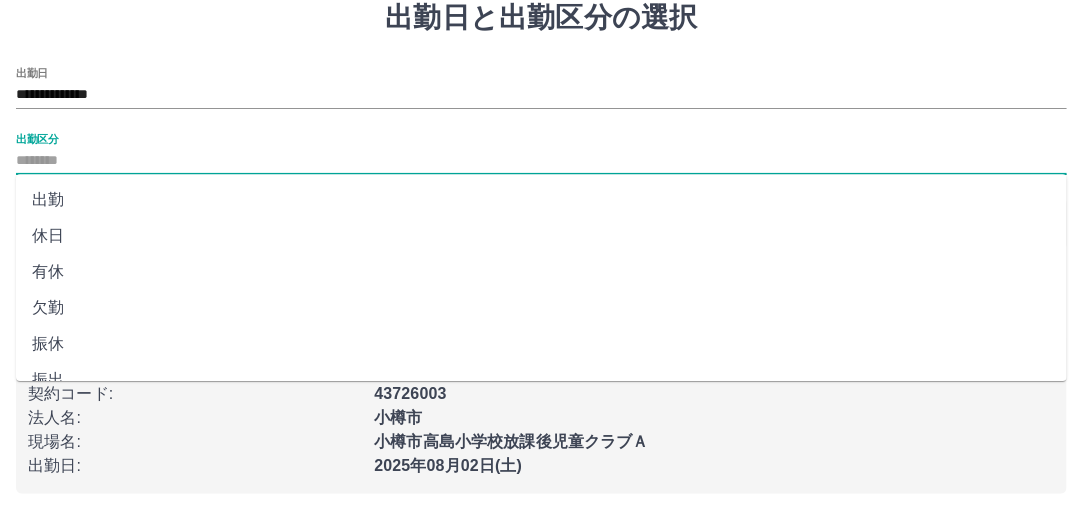 click on "出勤" at bounding box center (541, 200) 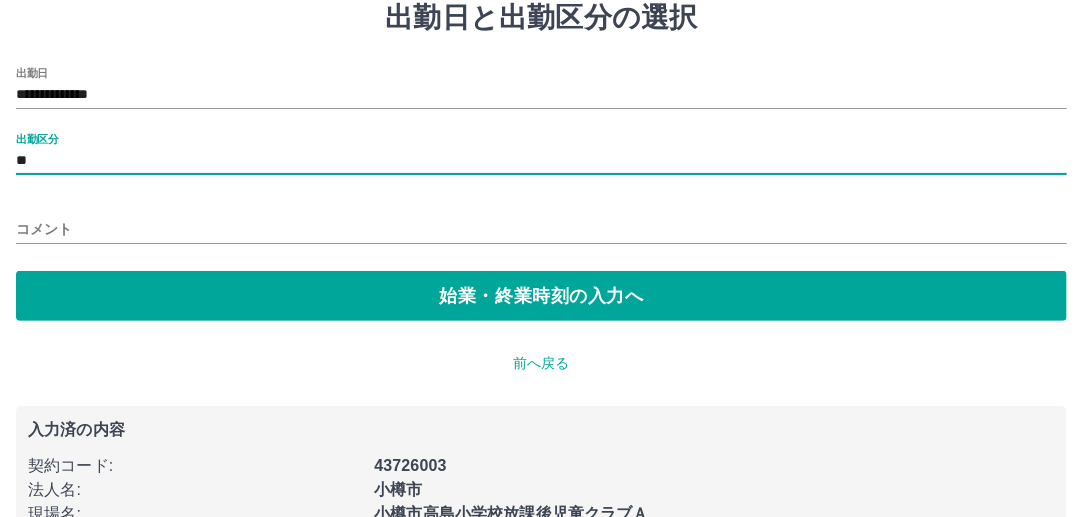 scroll, scrollTop: 144, scrollLeft: 0, axis: vertical 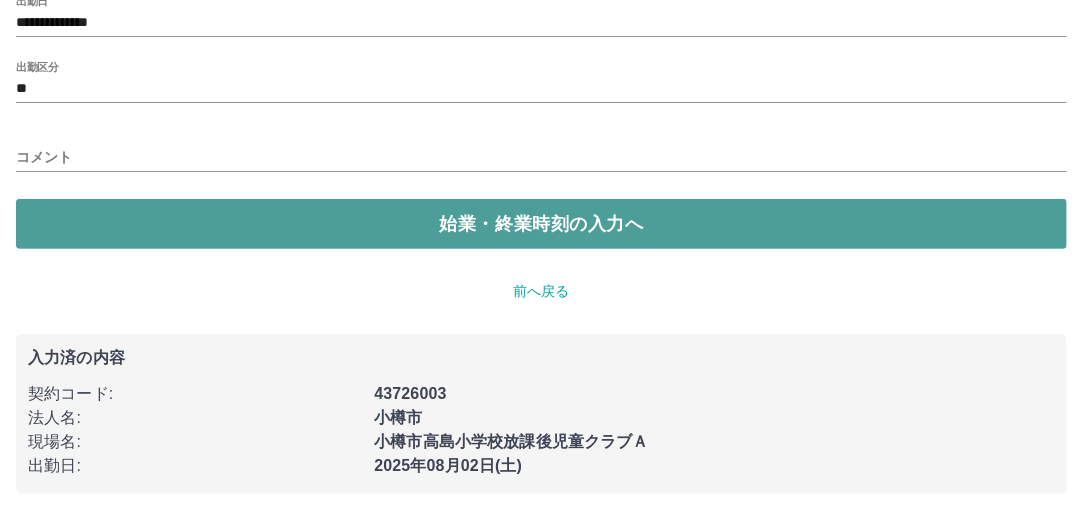 click on "始業・終業時刻の入力へ" at bounding box center [541, 224] 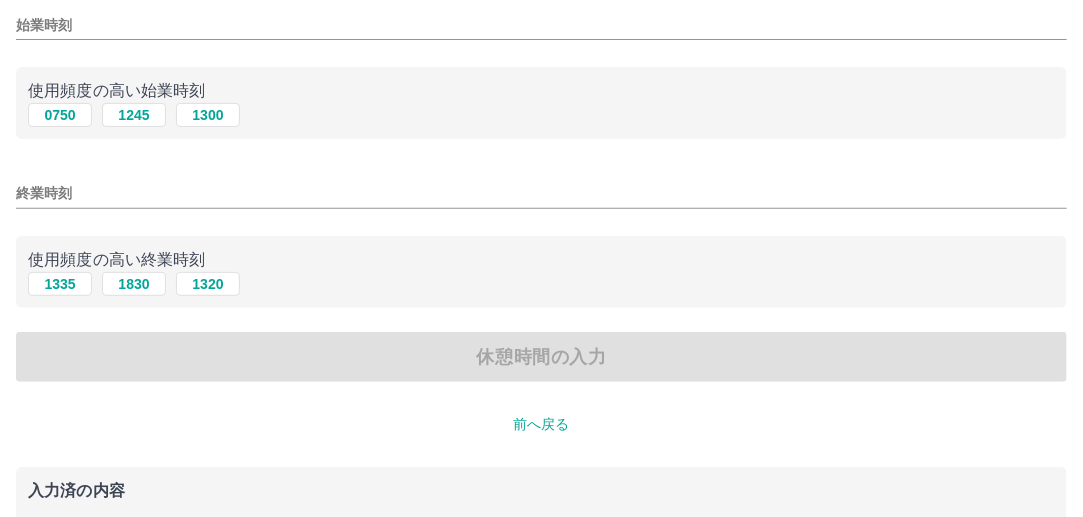 scroll, scrollTop: 0, scrollLeft: 0, axis: both 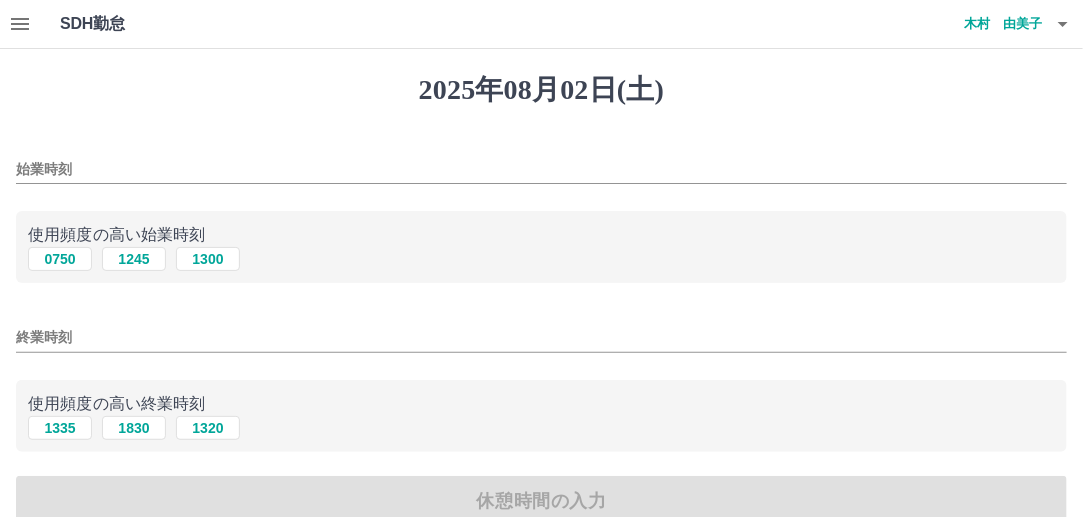 click on "0750 1245 1300" at bounding box center (541, 259) 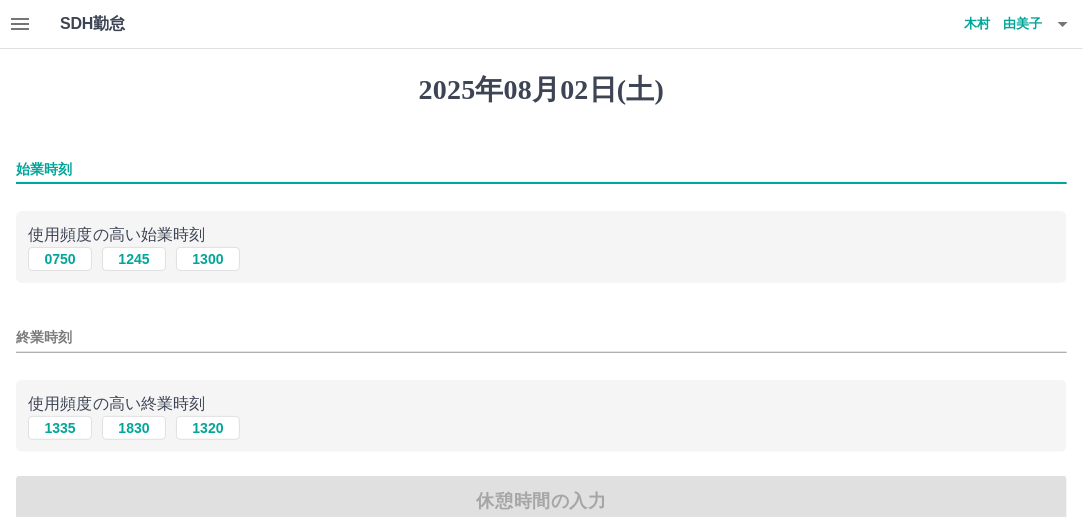 click on "始業時刻" at bounding box center [541, 169] 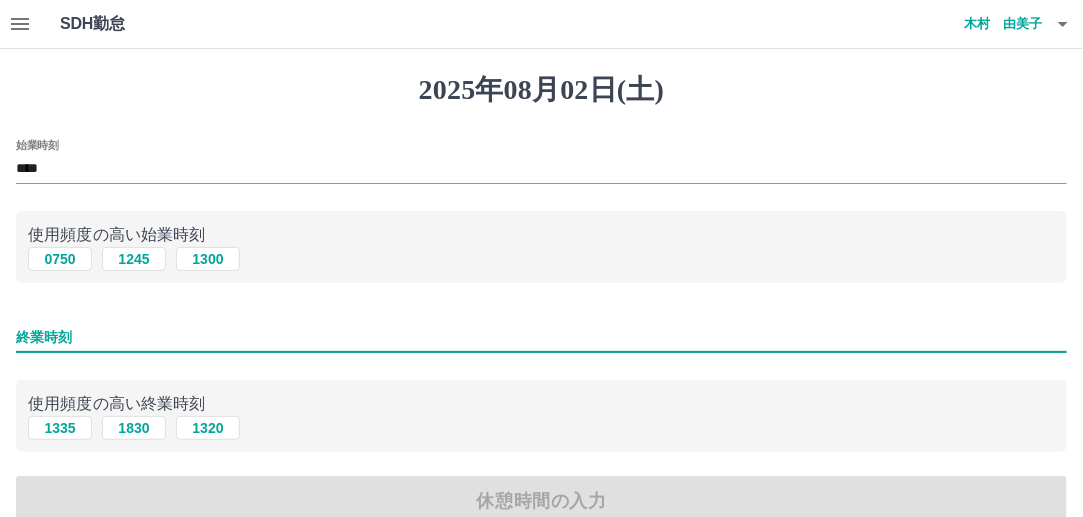click on "終業時刻" at bounding box center (541, 337) 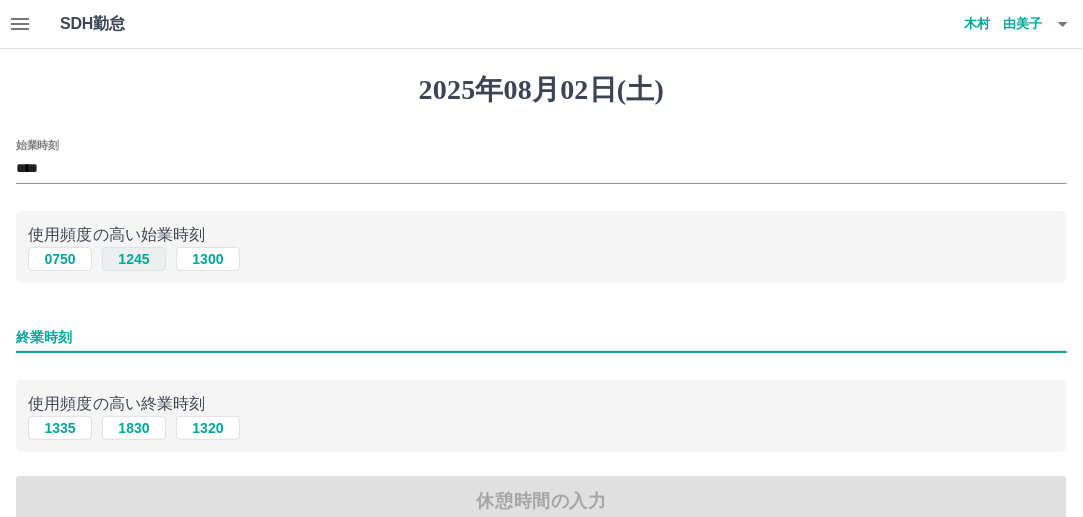 type on "****" 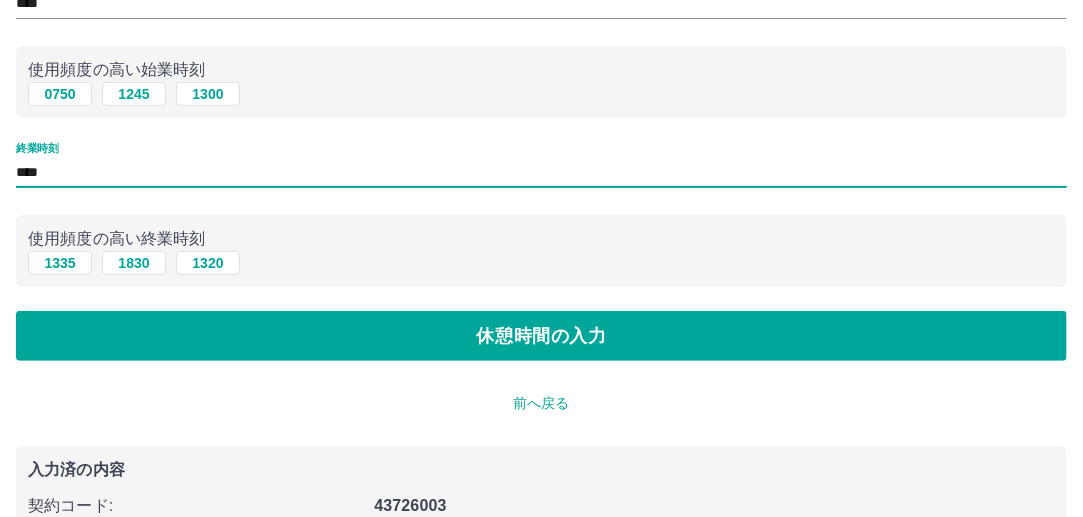 scroll, scrollTop: 200, scrollLeft: 0, axis: vertical 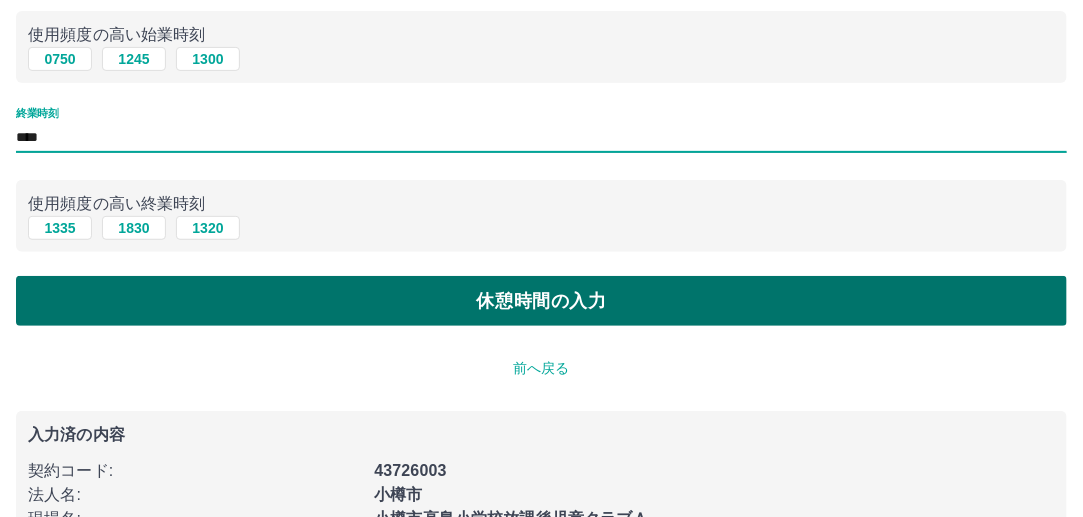click on "休憩時間の入力" at bounding box center [541, 301] 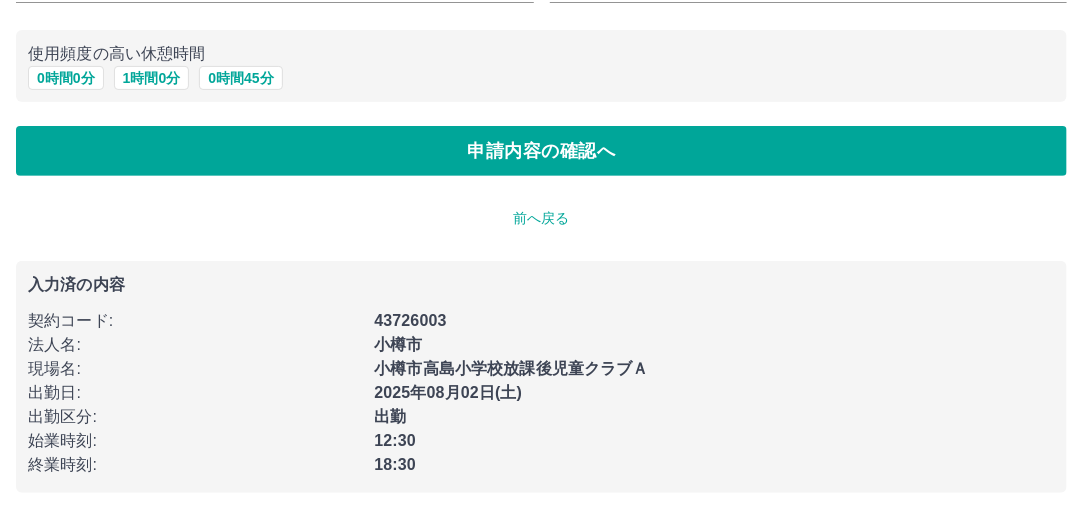 scroll, scrollTop: 0, scrollLeft: 0, axis: both 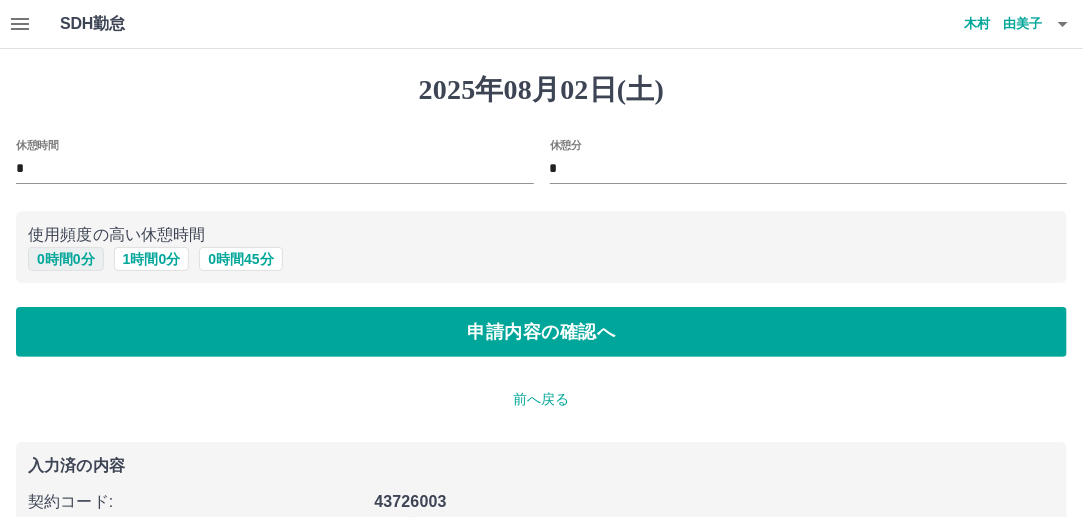 click on "0 時間 0 分" at bounding box center [66, 259] 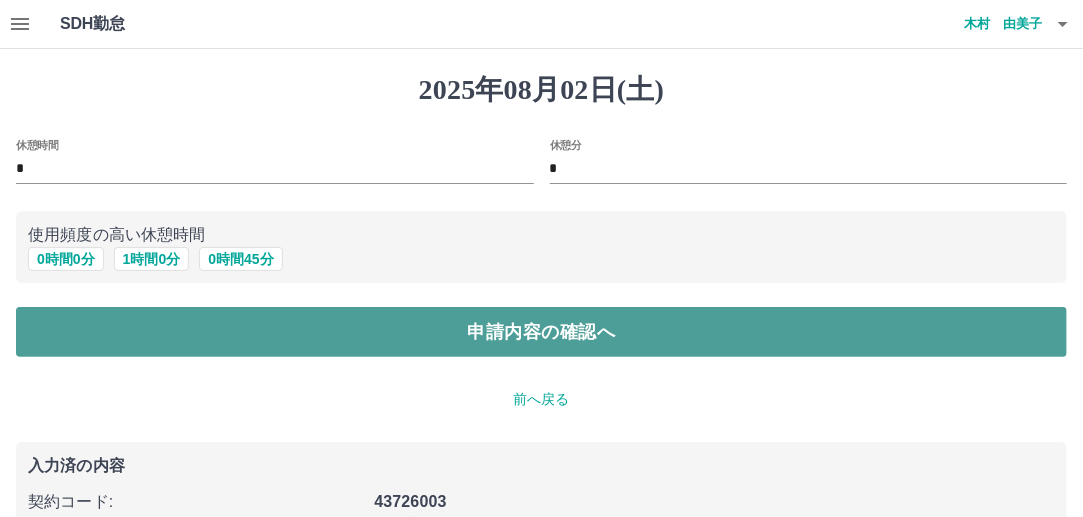 click on "申請内容の確認へ" at bounding box center (541, 332) 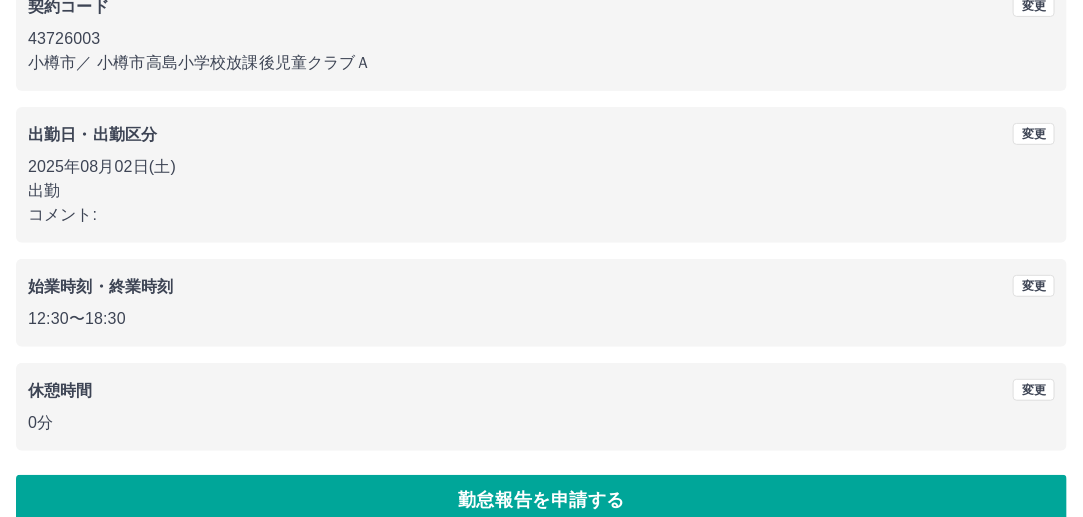 scroll, scrollTop: 230, scrollLeft: 0, axis: vertical 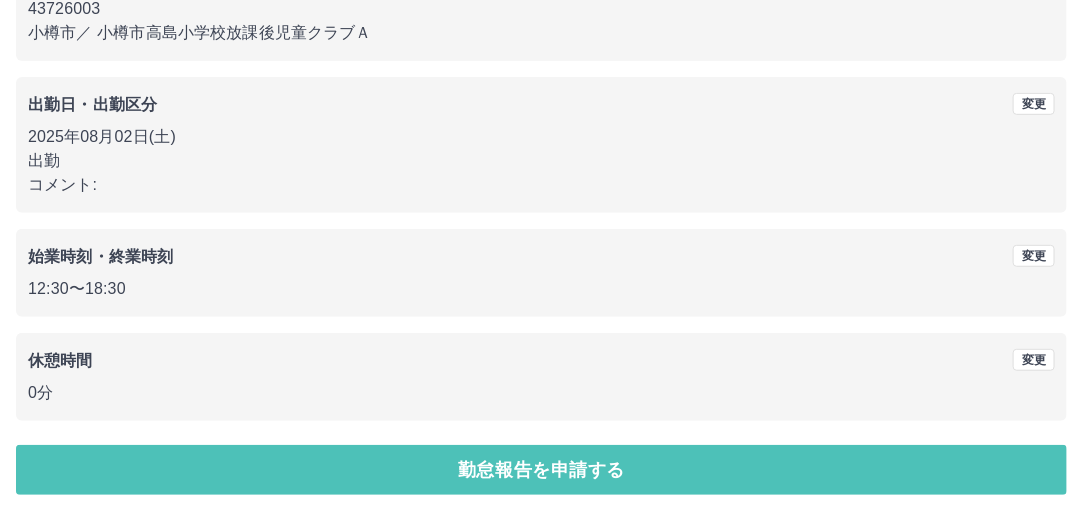 click on "勤怠報告を申請する" at bounding box center (541, 470) 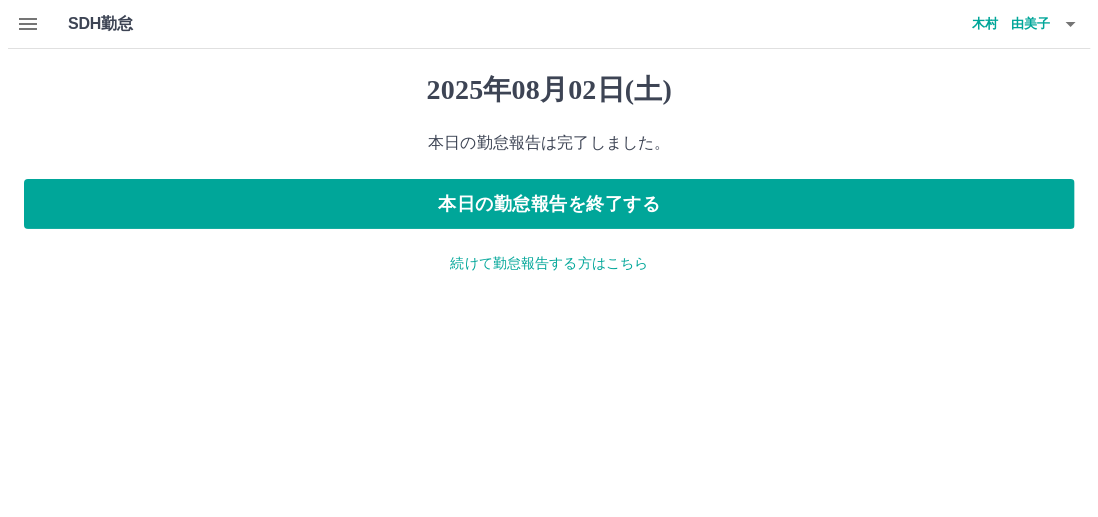 scroll, scrollTop: 0, scrollLeft: 0, axis: both 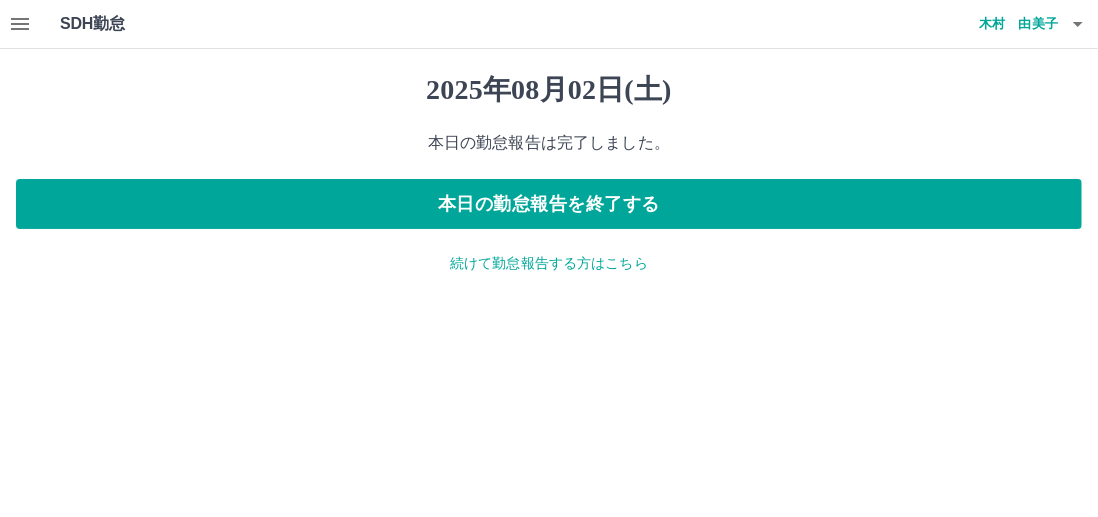 click on "SDH勤怠" at bounding box center [125, 24] 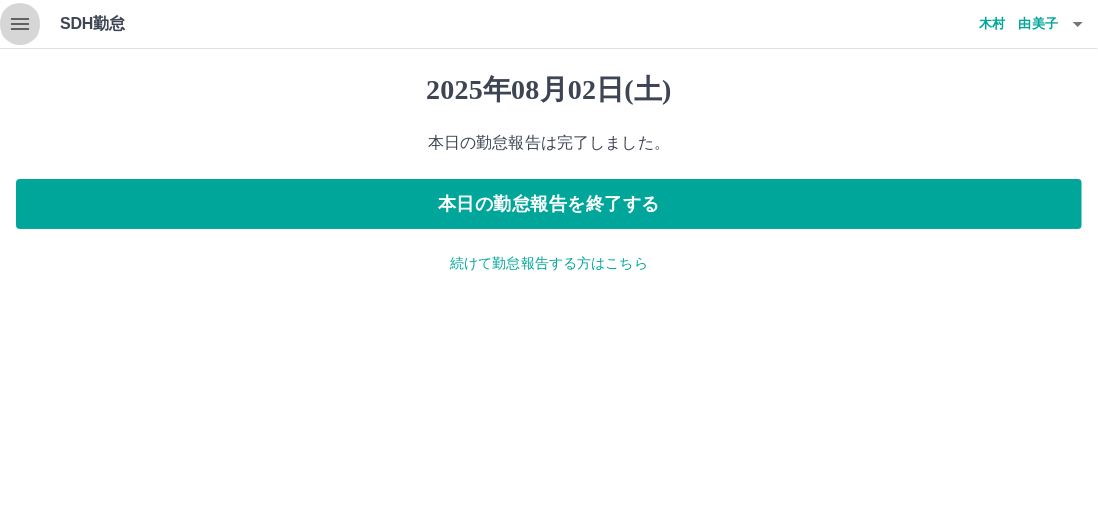 click 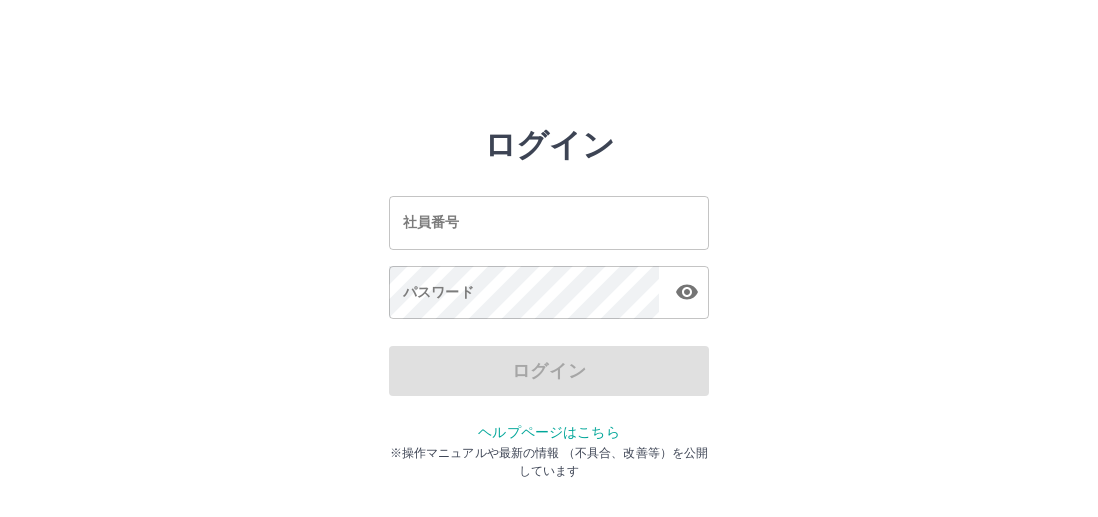 scroll, scrollTop: 0, scrollLeft: 0, axis: both 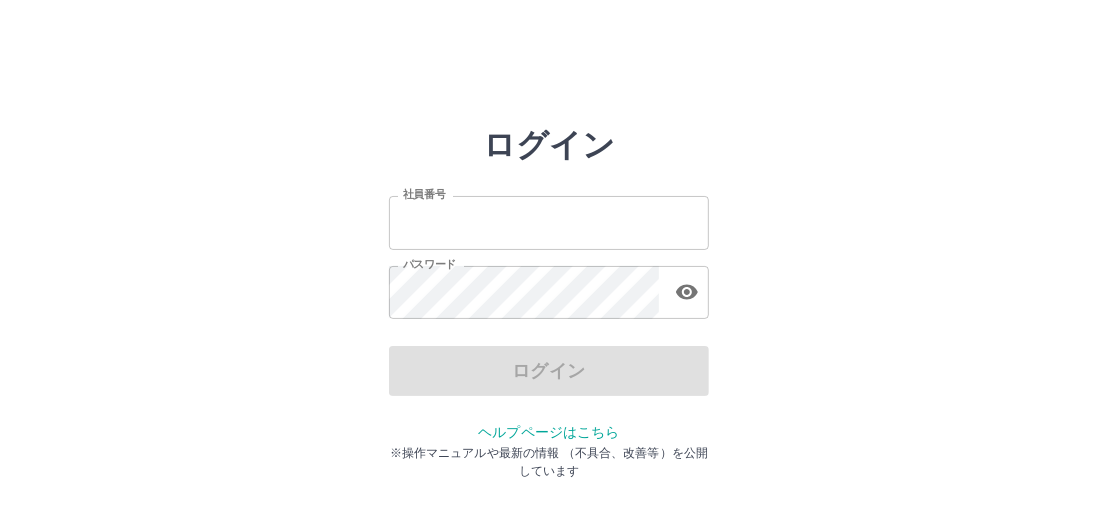 type on "*******" 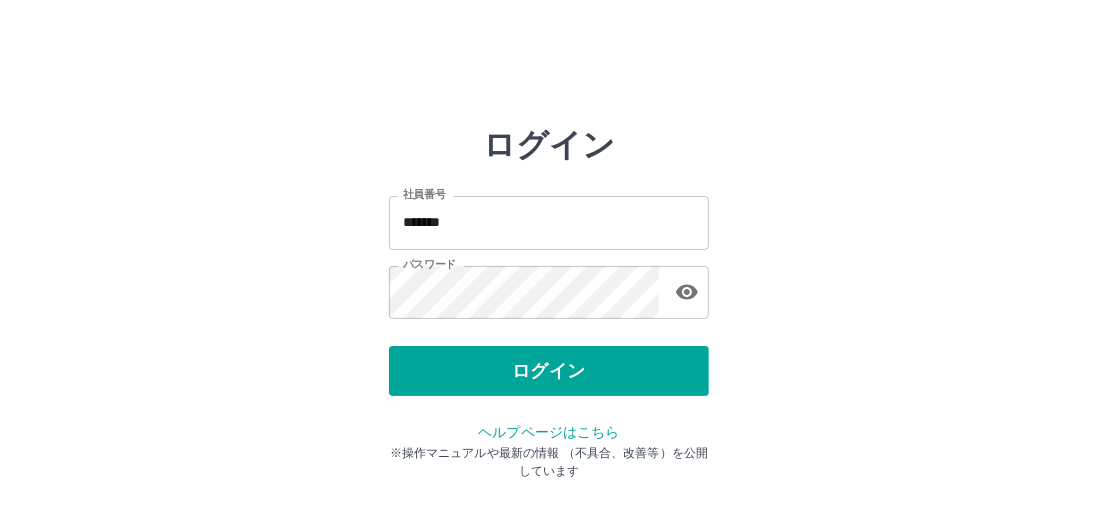 click on "ログイン" at bounding box center (549, 371) 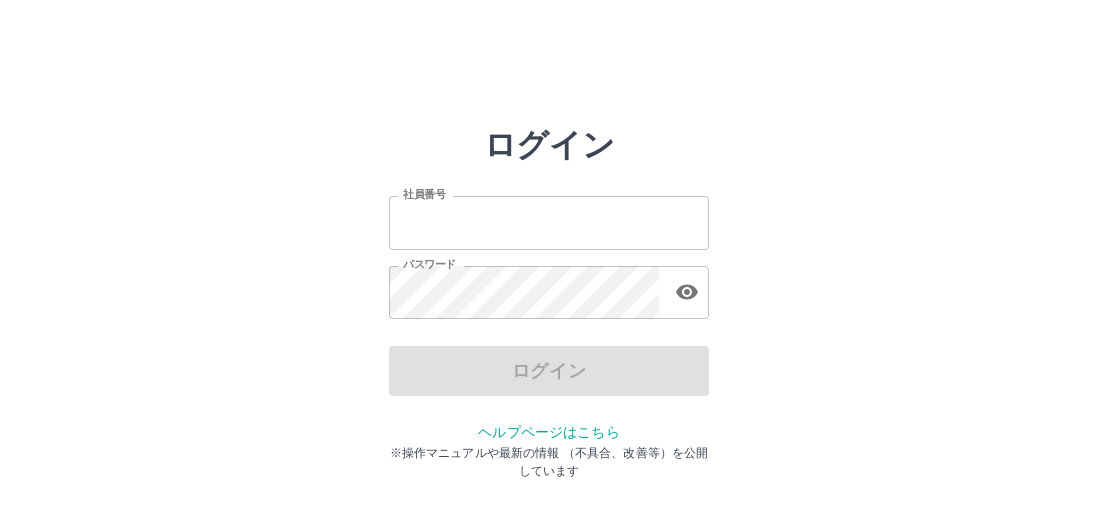 scroll, scrollTop: 0, scrollLeft: 0, axis: both 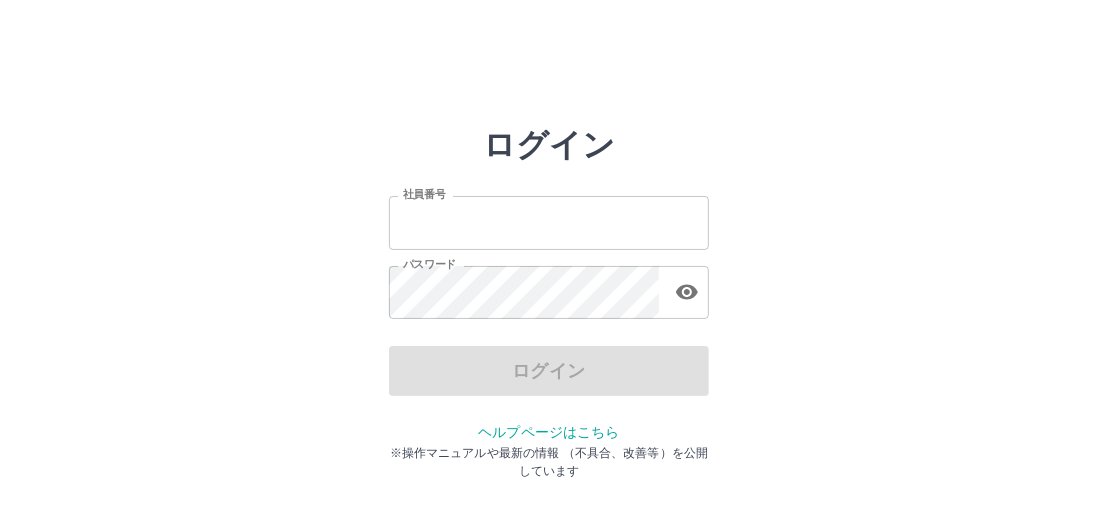 type on "*******" 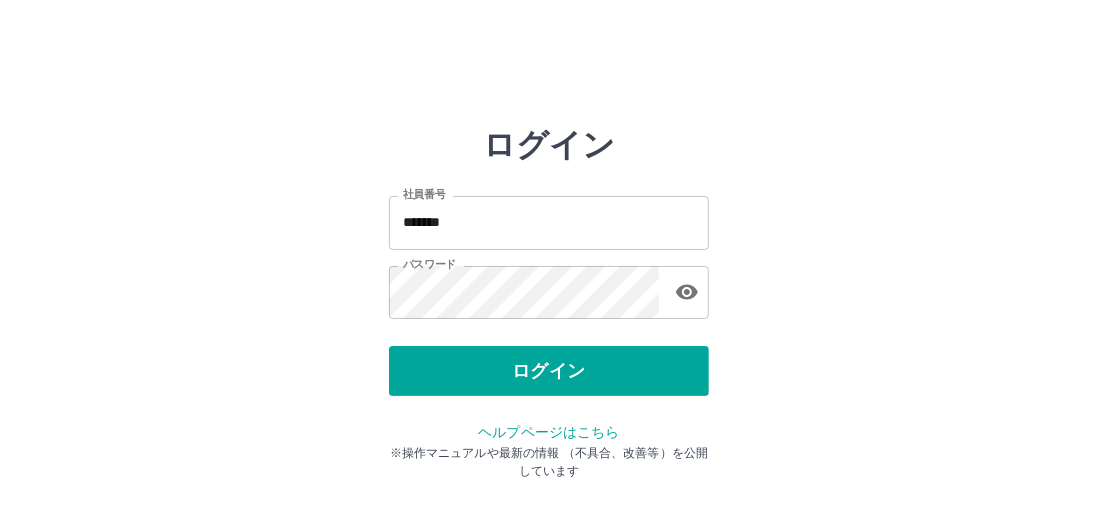 click on "ログイン" at bounding box center (549, 371) 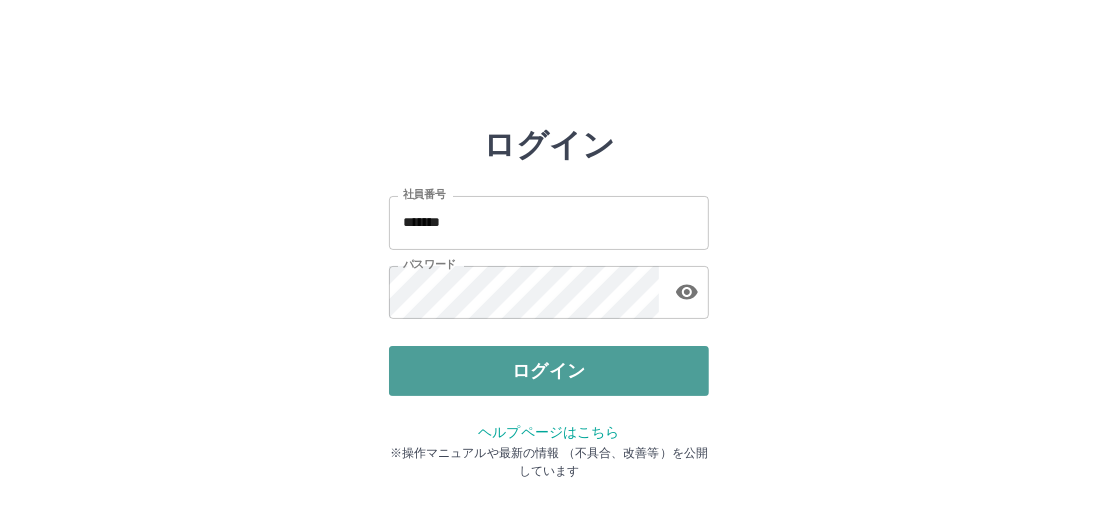 click on "ログイン" at bounding box center (549, 371) 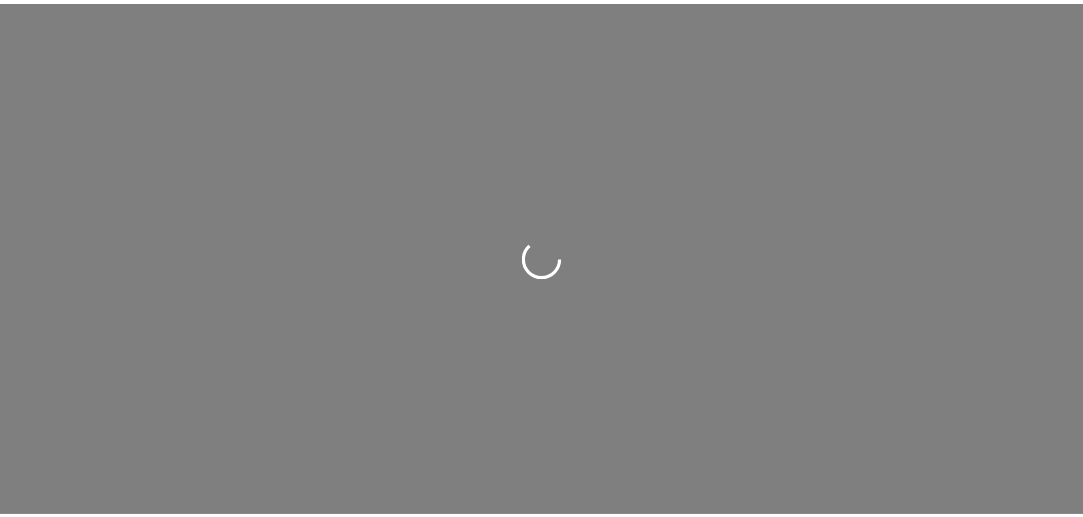 scroll, scrollTop: 0, scrollLeft: 0, axis: both 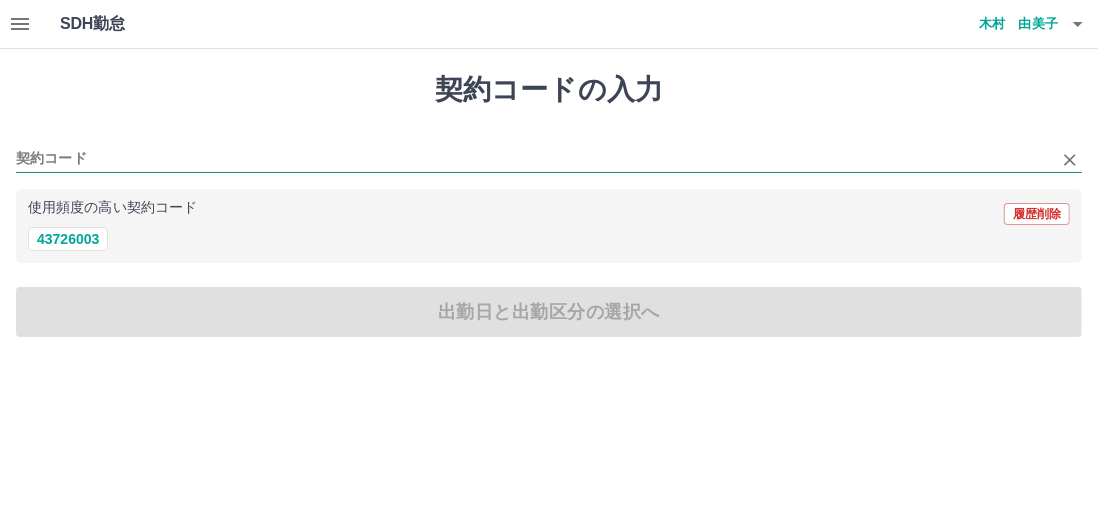 click on "契約コード" at bounding box center (534, 159) 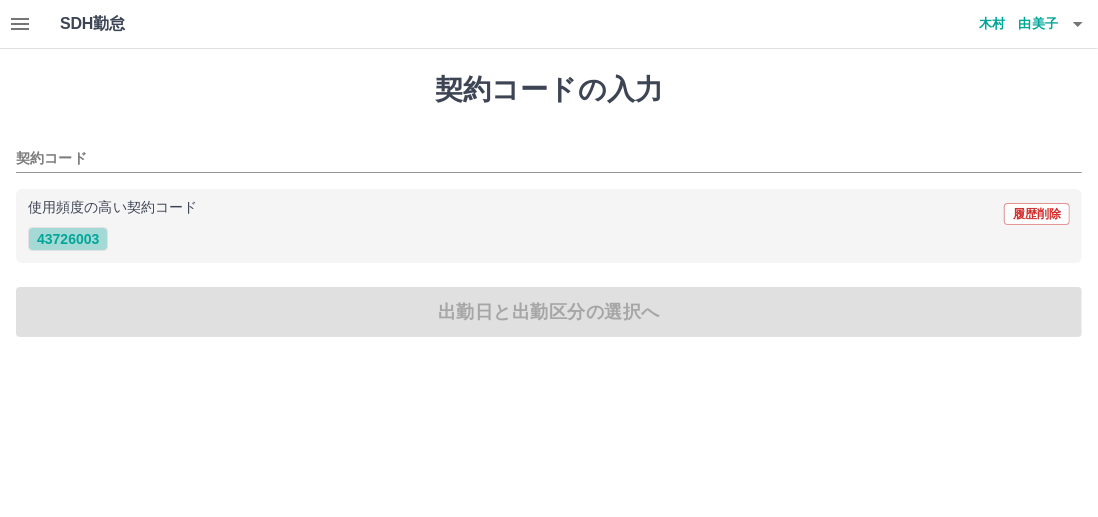 click on "43726003" at bounding box center (68, 239) 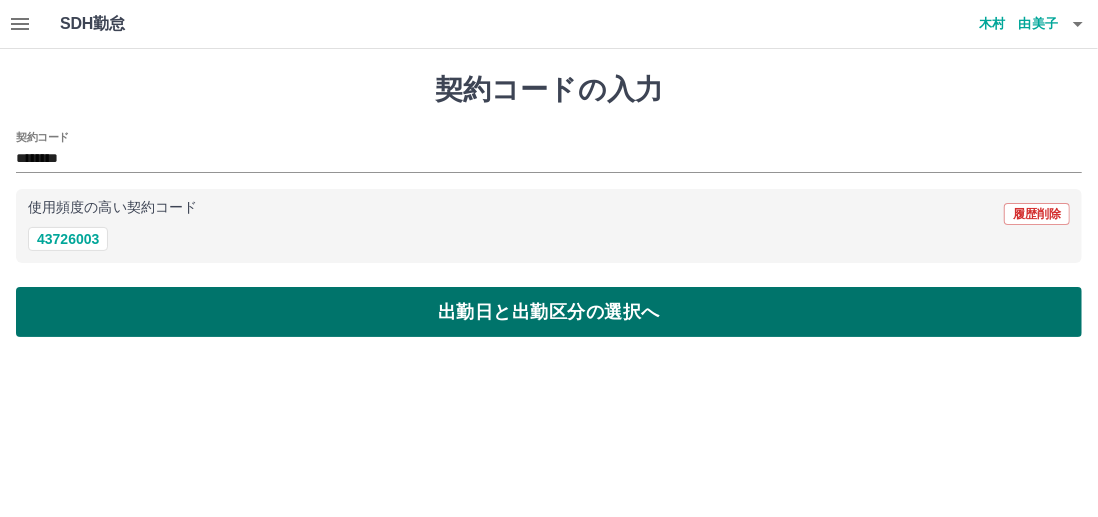 click on "出勤日と出勤区分の選択へ" at bounding box center (549, 312) 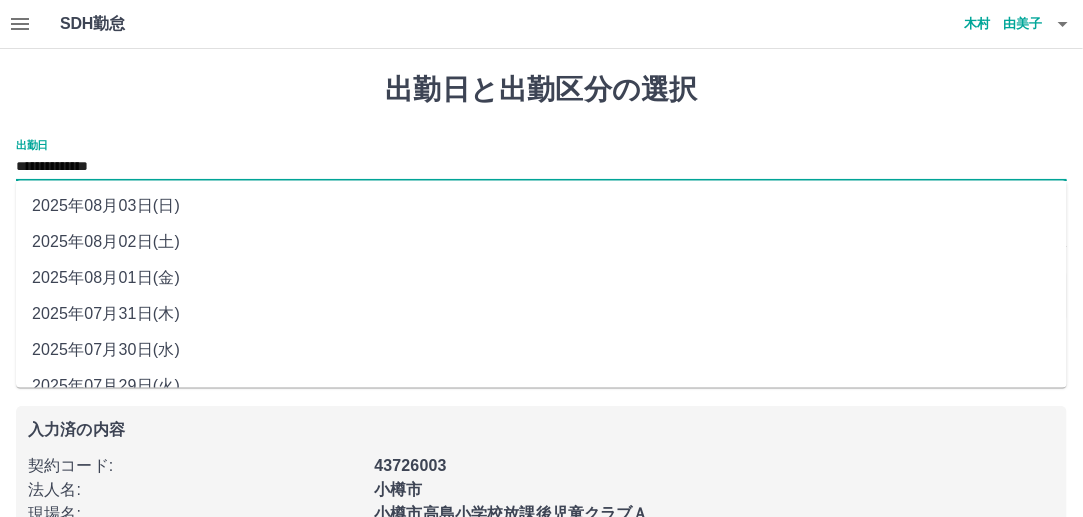 click on "**********" at bounding box center [541, 167] 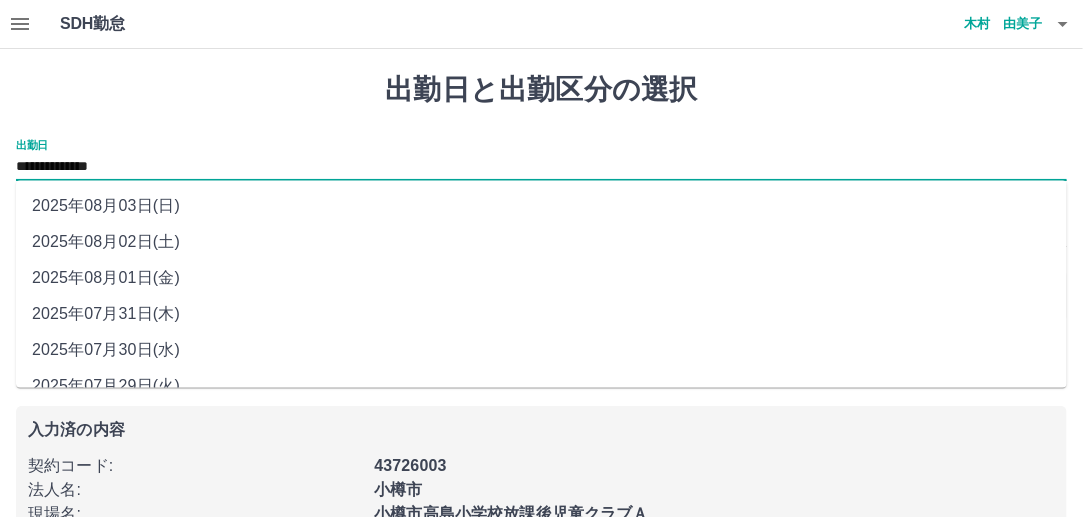 click on "2025年08月03日(日)" at bounding box center [541, 207] 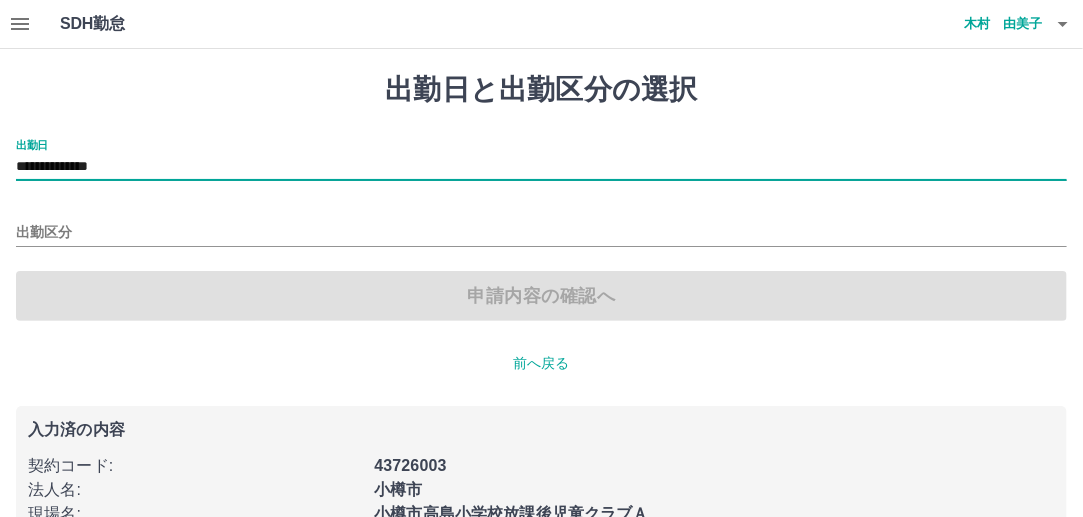 click on "申請内容の確認へ" at bounding box center [541, 296] 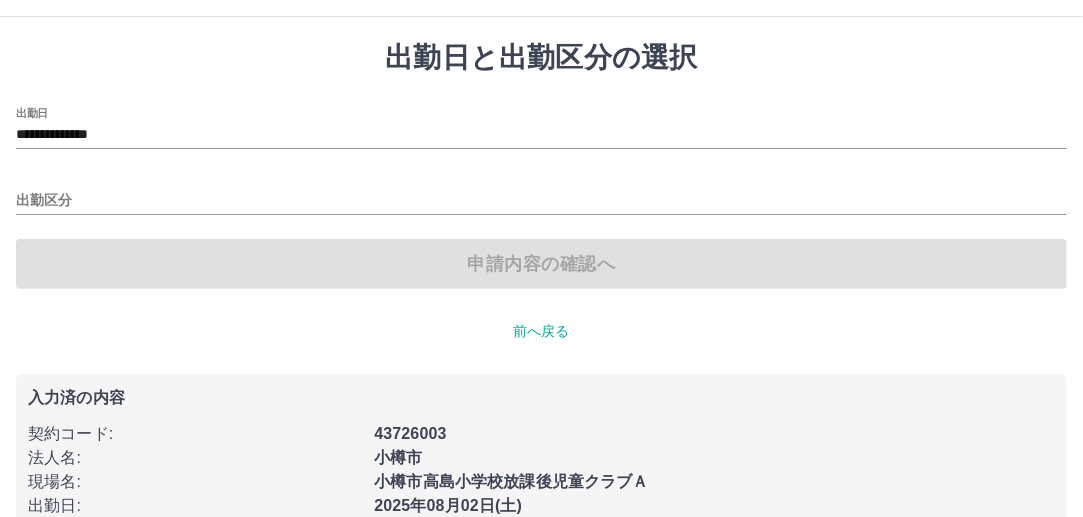 scroll, scrollTop: 72, scrollLeft: 0, axis: vertical 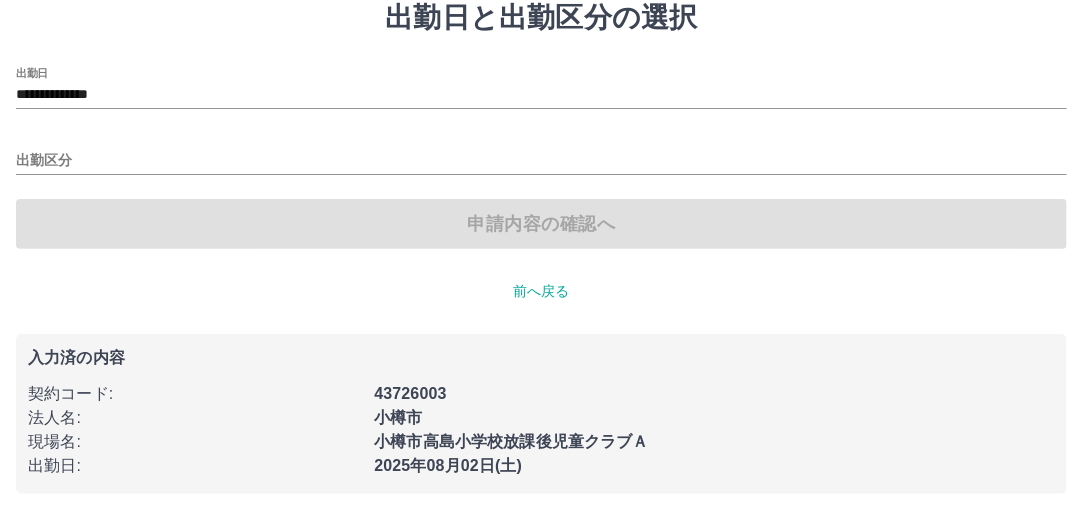 click on "申請内容の確認へ" at bounding box center (541, 224) 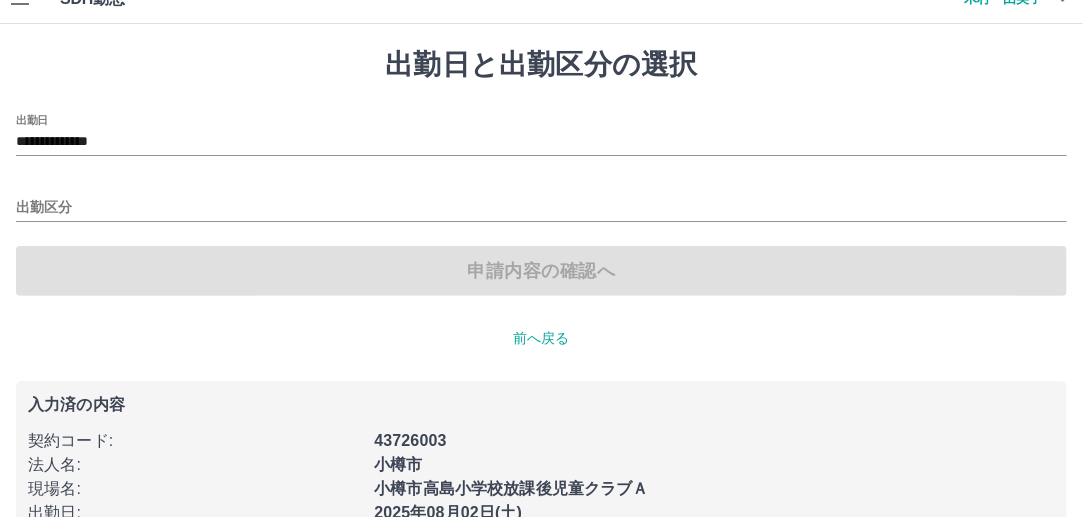scroll, scrollTop: 0, scrollLeft: 0, axis: both 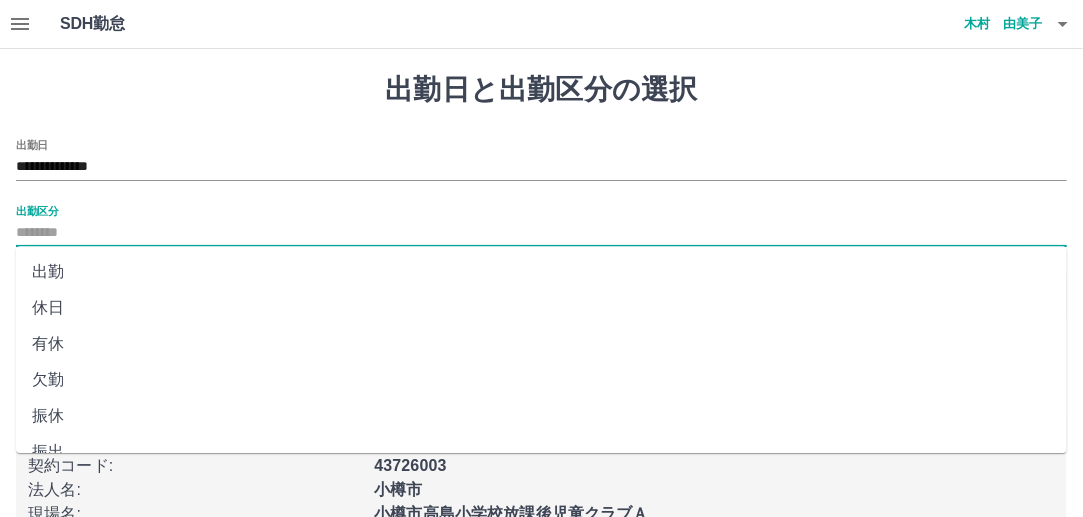 click on "出勤区分" at bounding box center (541, 233) 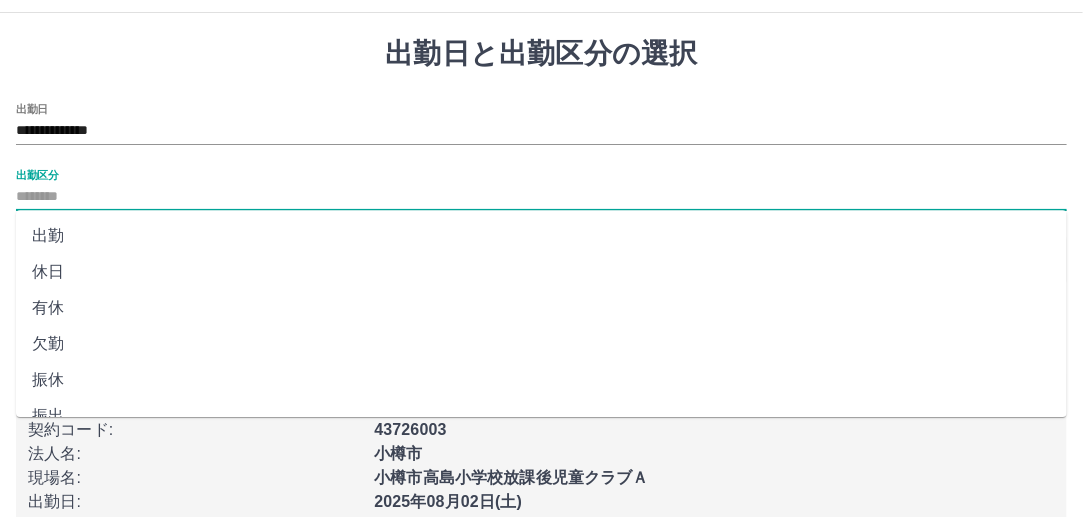 scroll, scrollTop: 72, scrollLeft: 0, axis: vertical 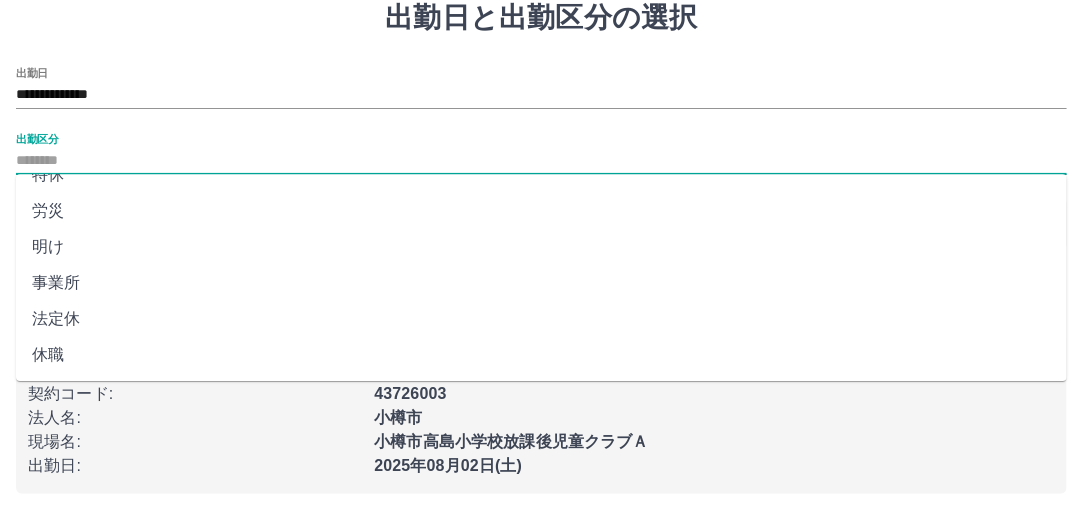 click on "法定休" at bounding box center [541, 319] 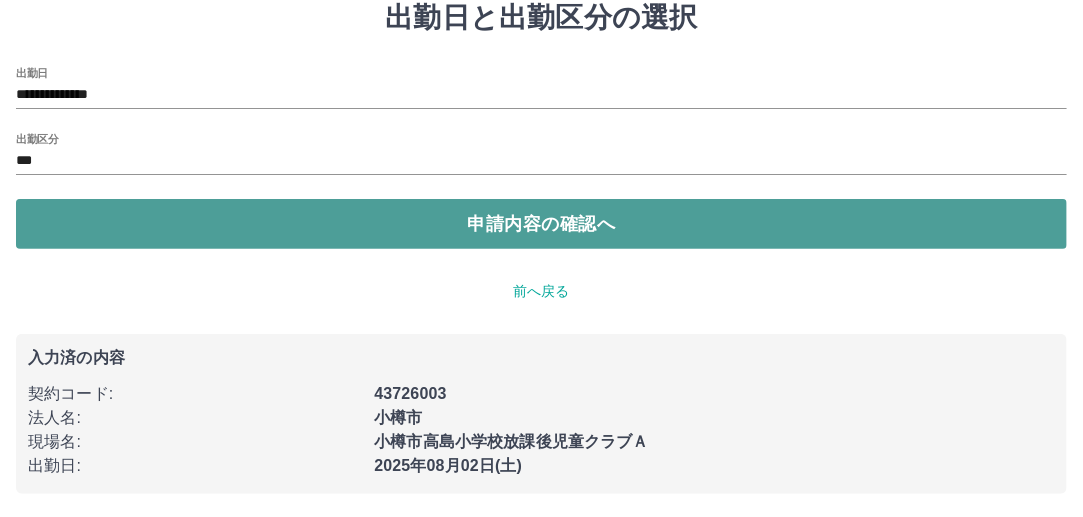 click on "申請内容の確認へ" at bounding box center (541, 224) 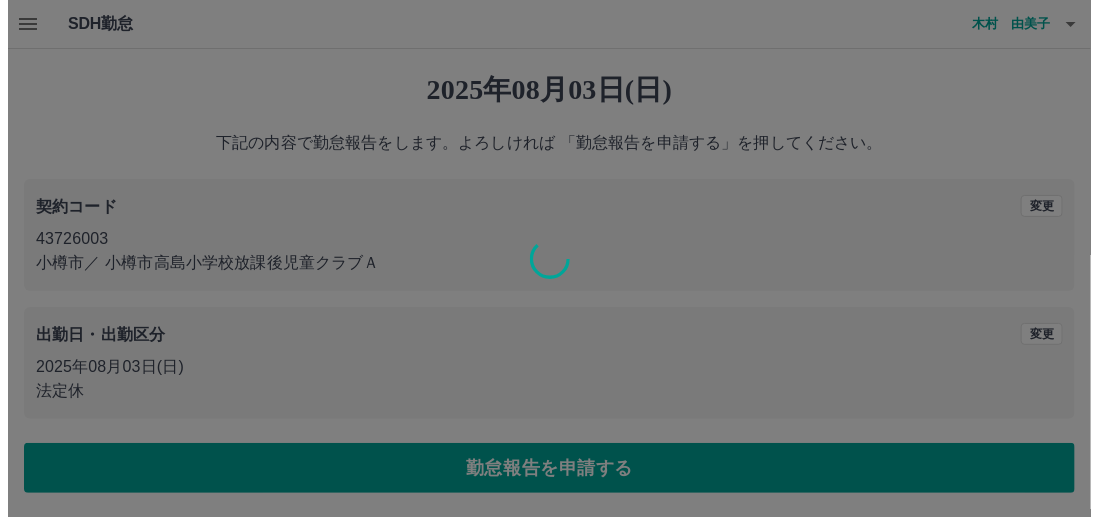 scroll, scrollTop: 0, scrollLeft: 0, axis: both 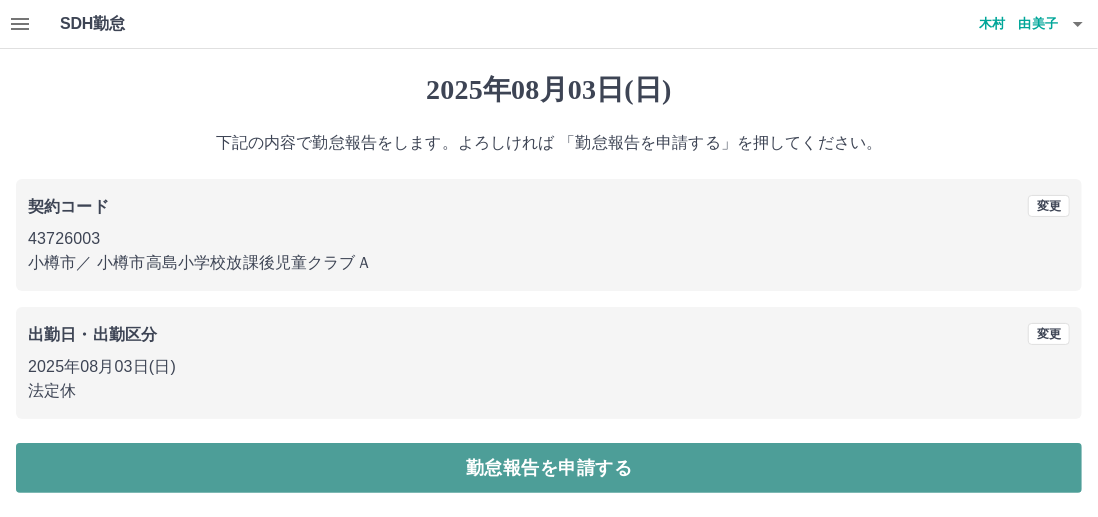 click on "勤怠報告を申請する" at bounding box center [549, 468] 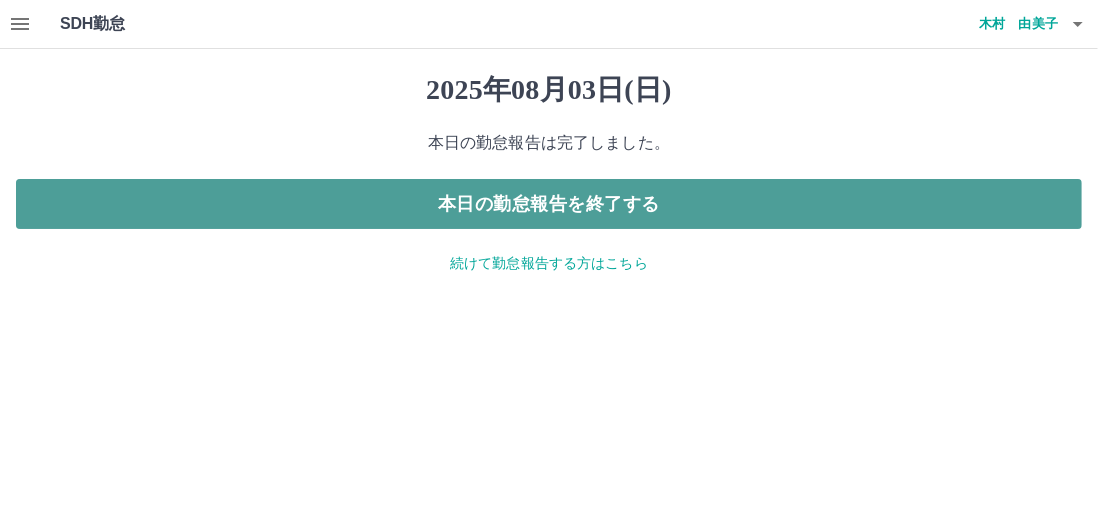 click on "本日の勤怠報告を終了する" at bounding box center (549, 204) 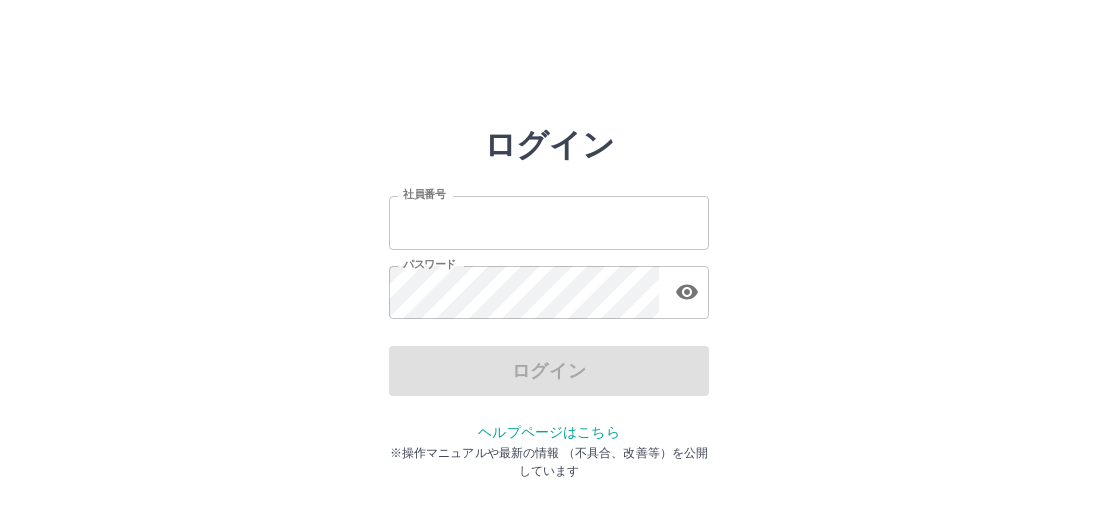 scroll, scrollTop: 0, scrollLeft: 0, axis: both 